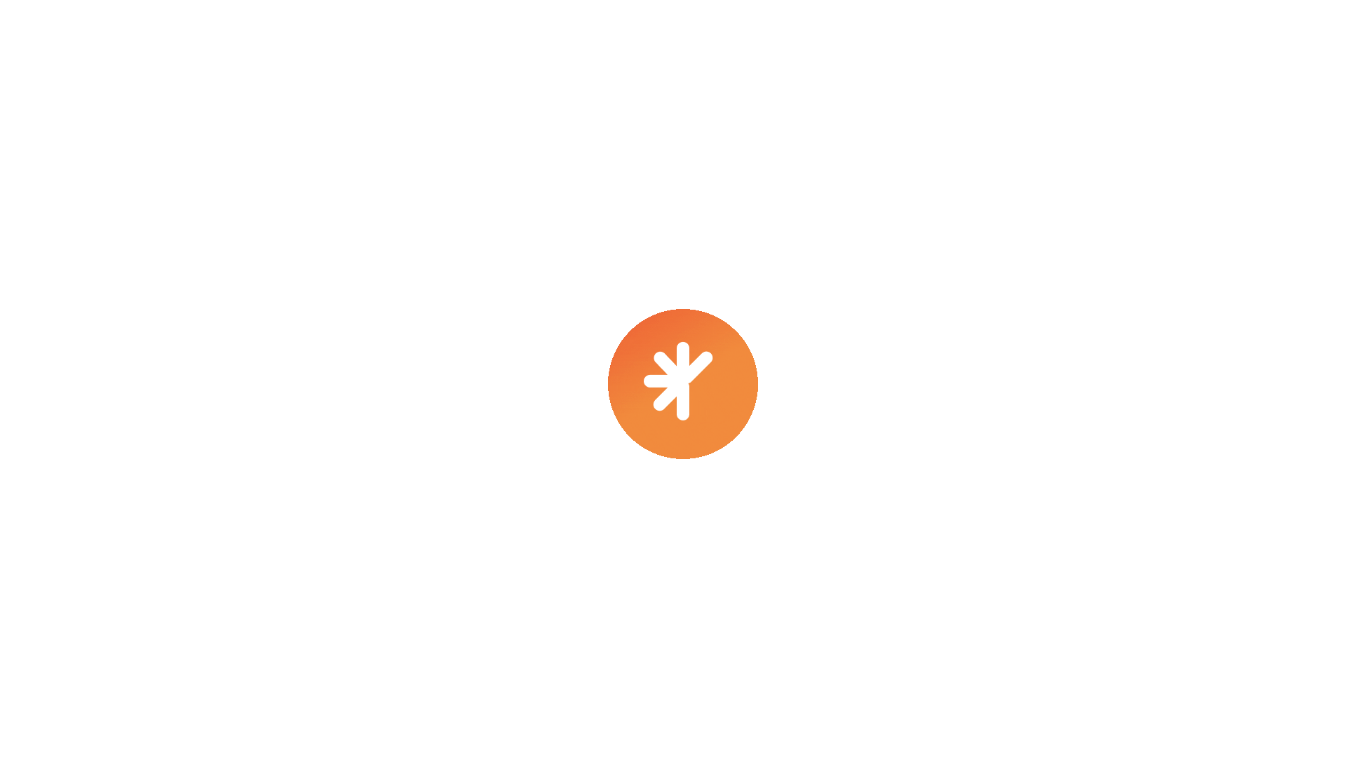scroll, scrollTop: 0, scrollLeft: 0, axis: both 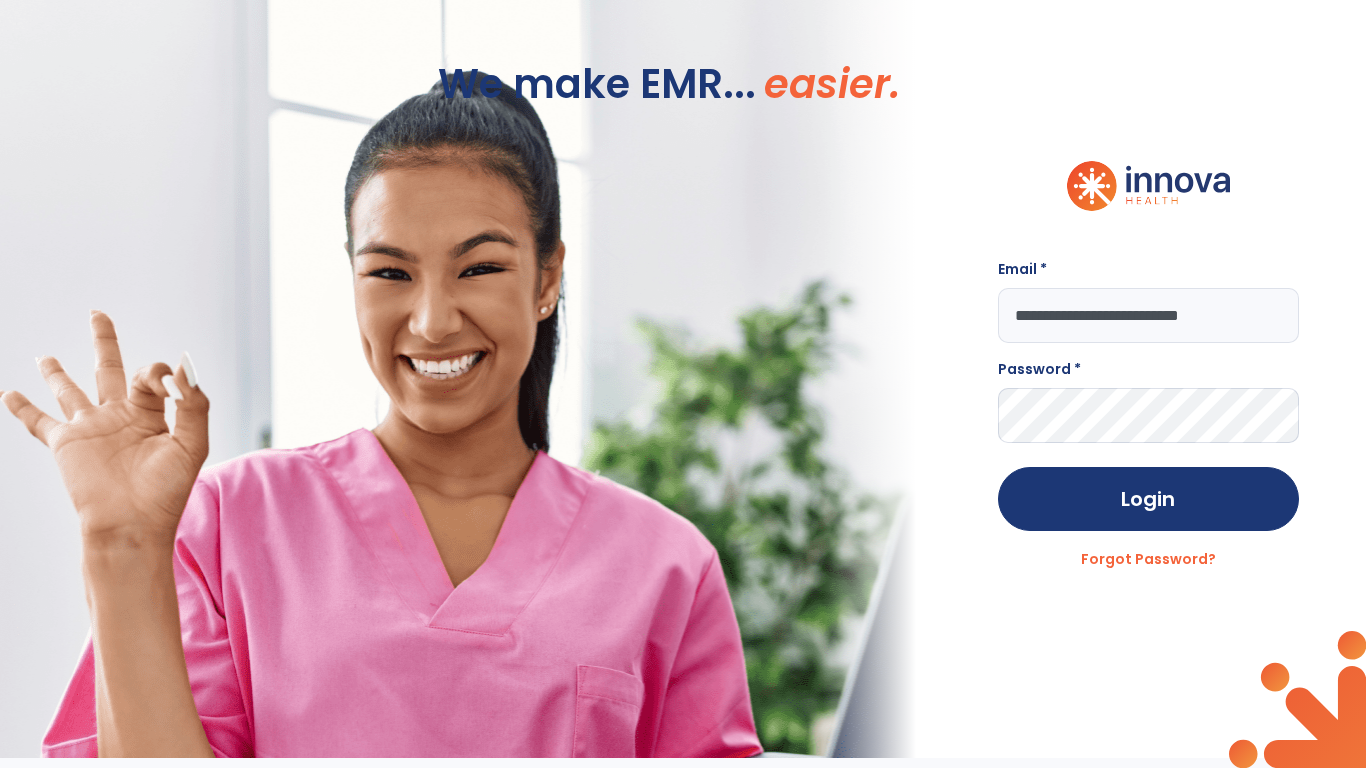 type on "**********" 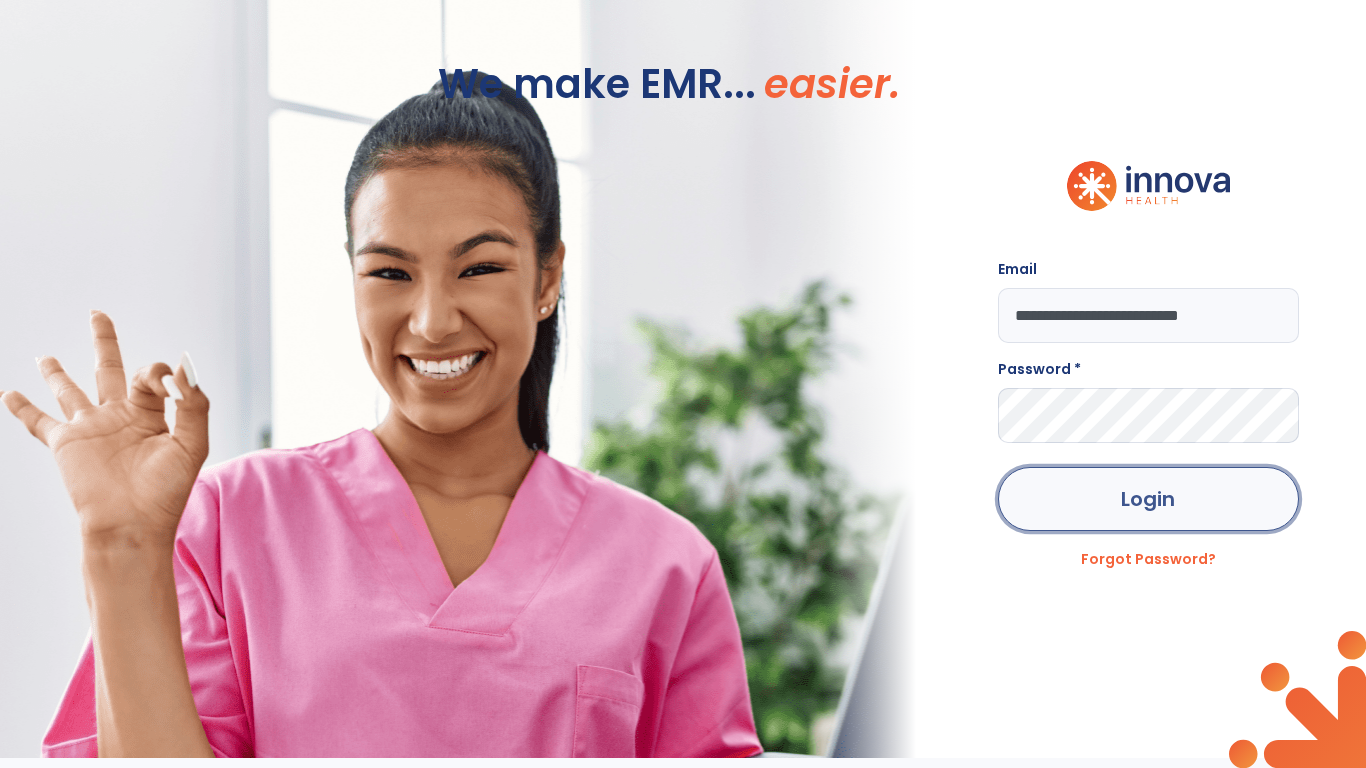 click on "Login" 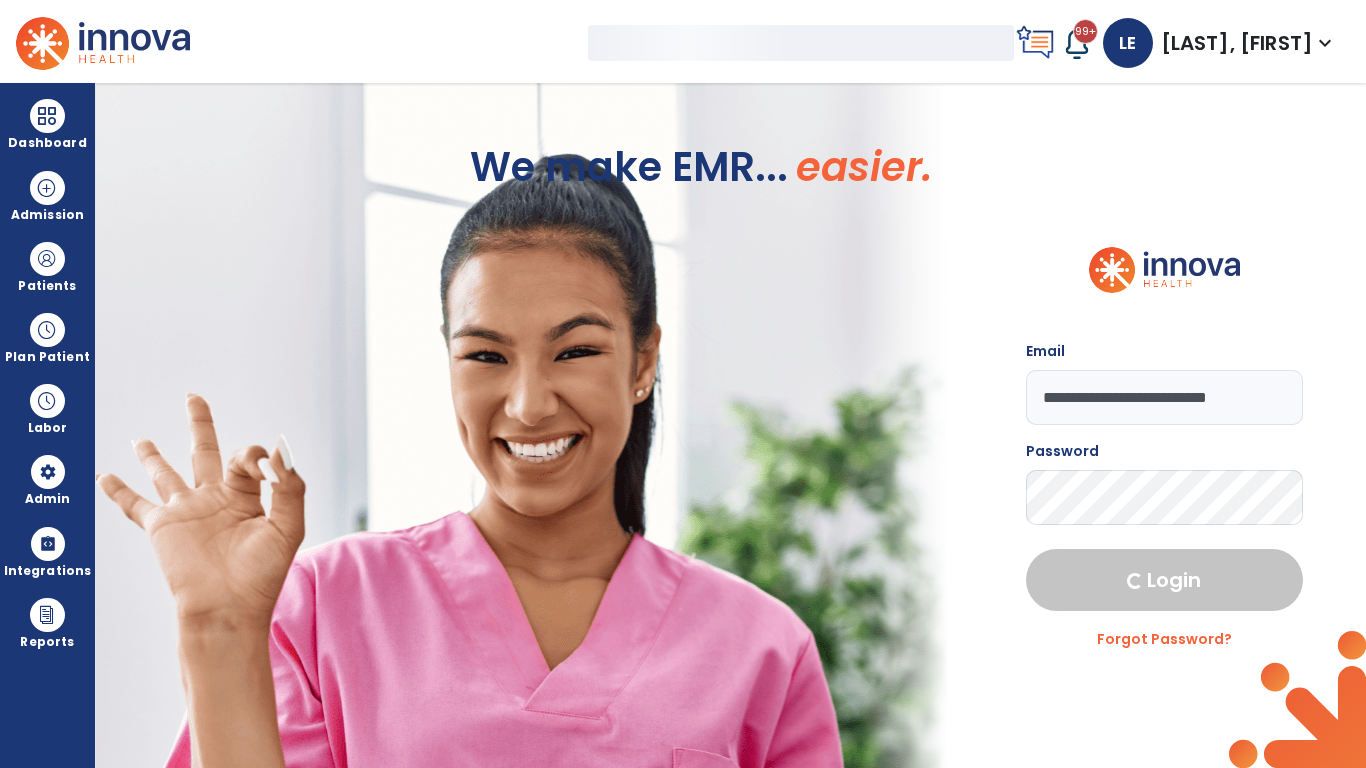 select on "***" 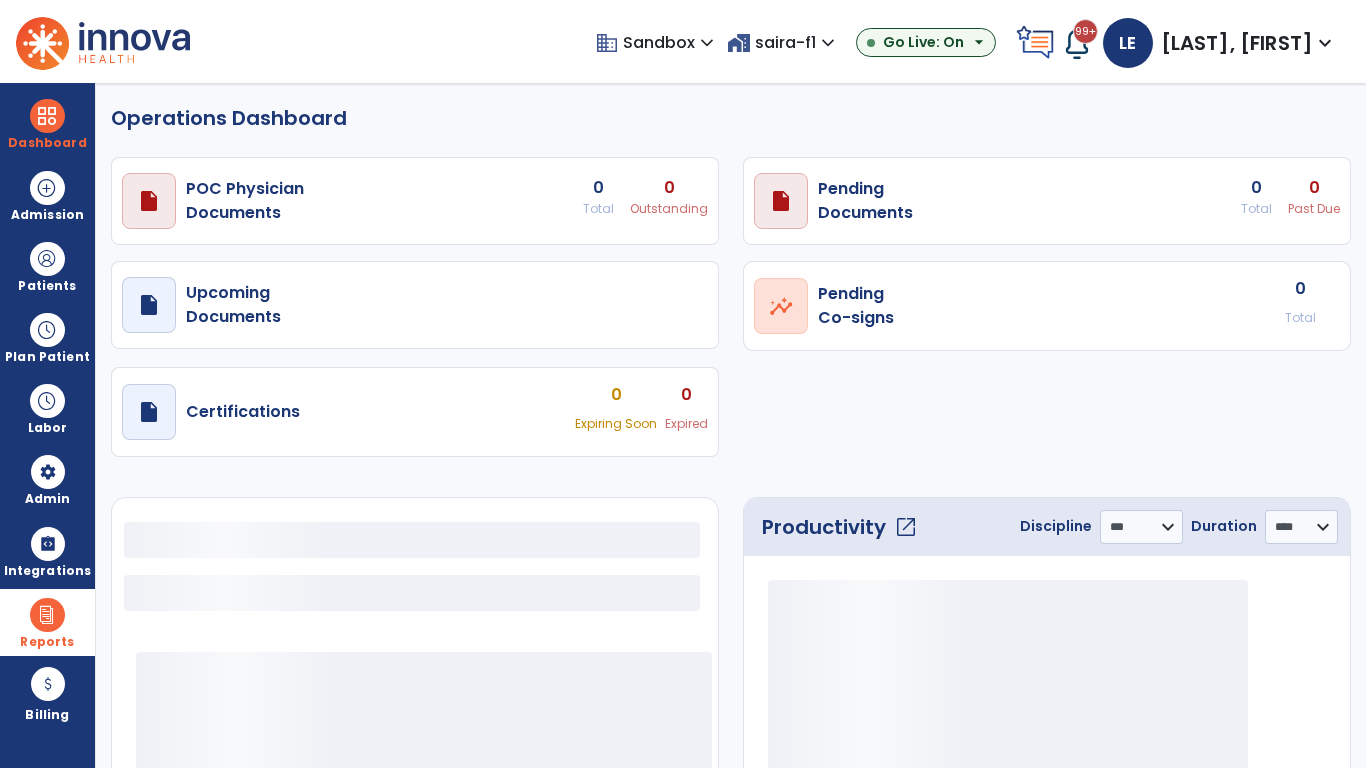 click at bounding box center (47, 615) 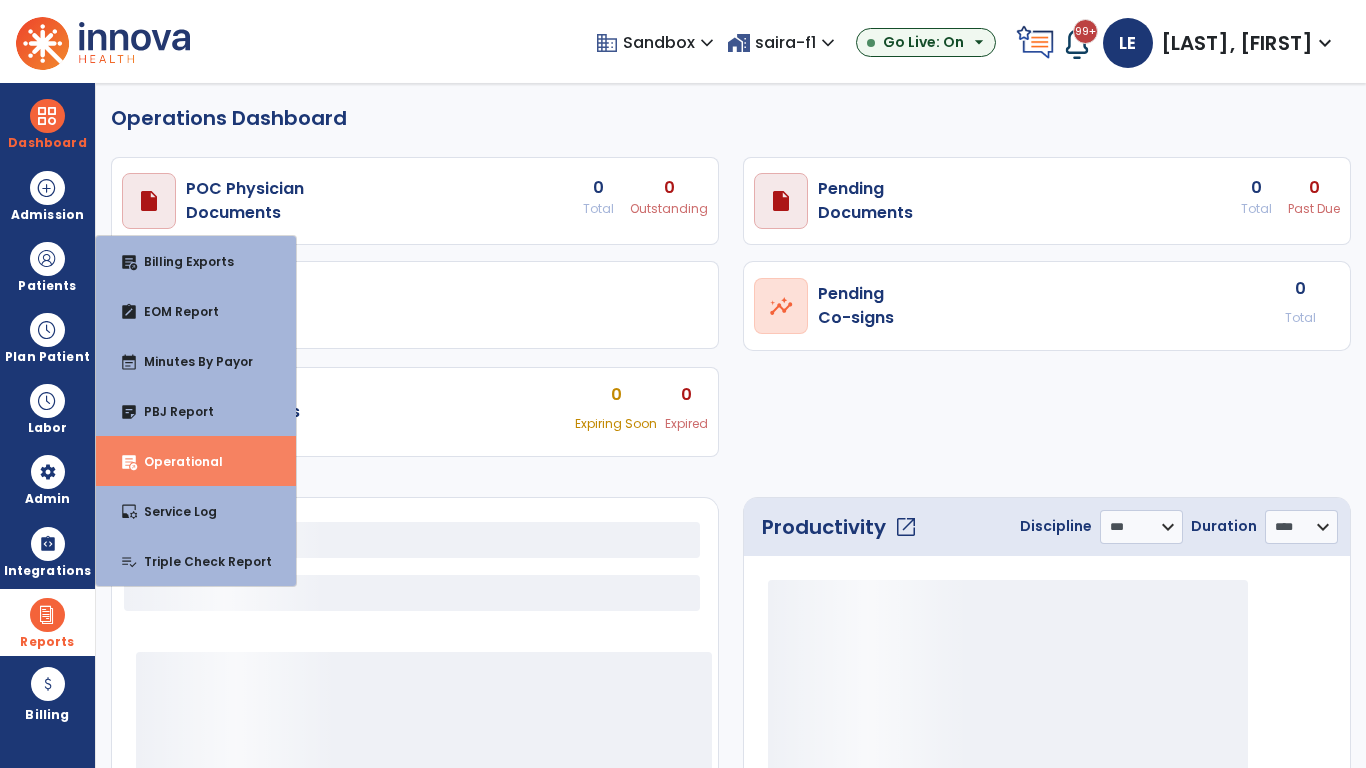 click on "Operational" at bounding box center (175, 461) 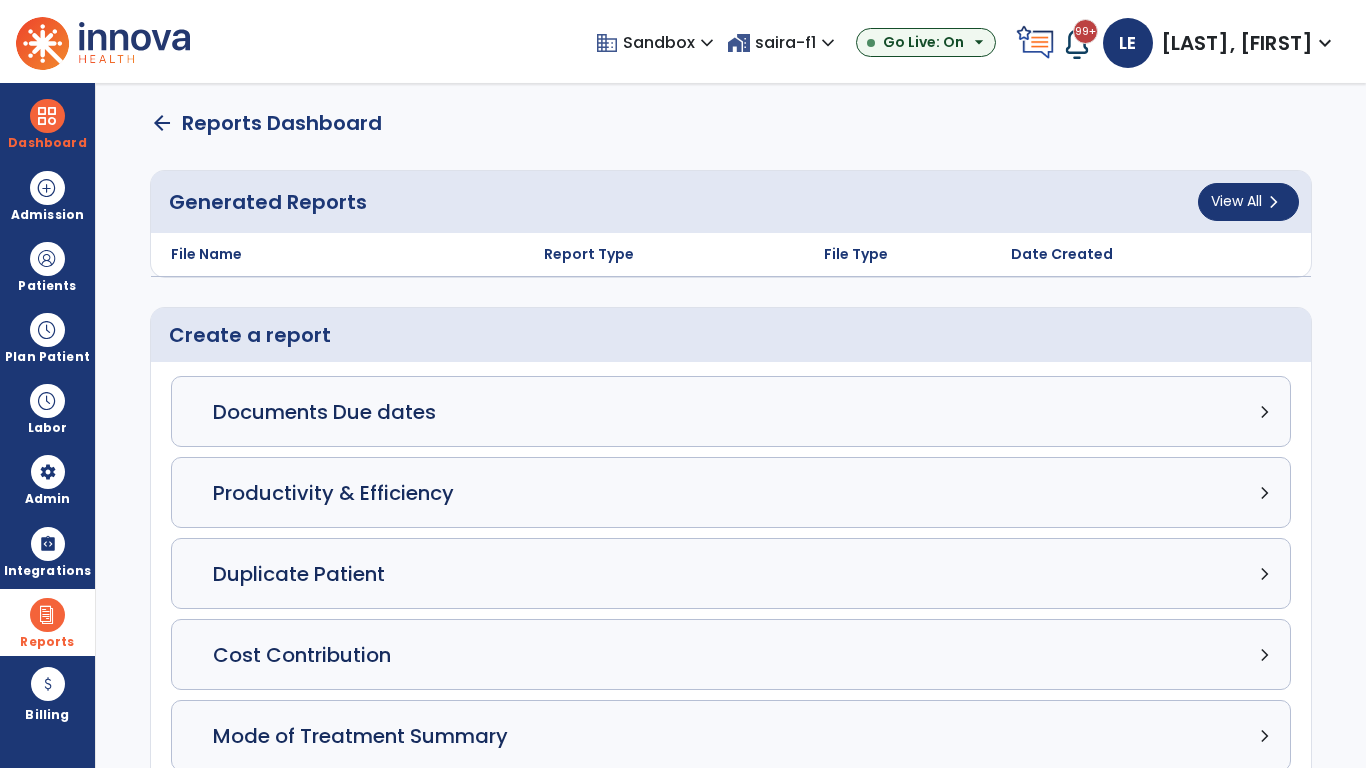 click on "Census Detail chevron_right" 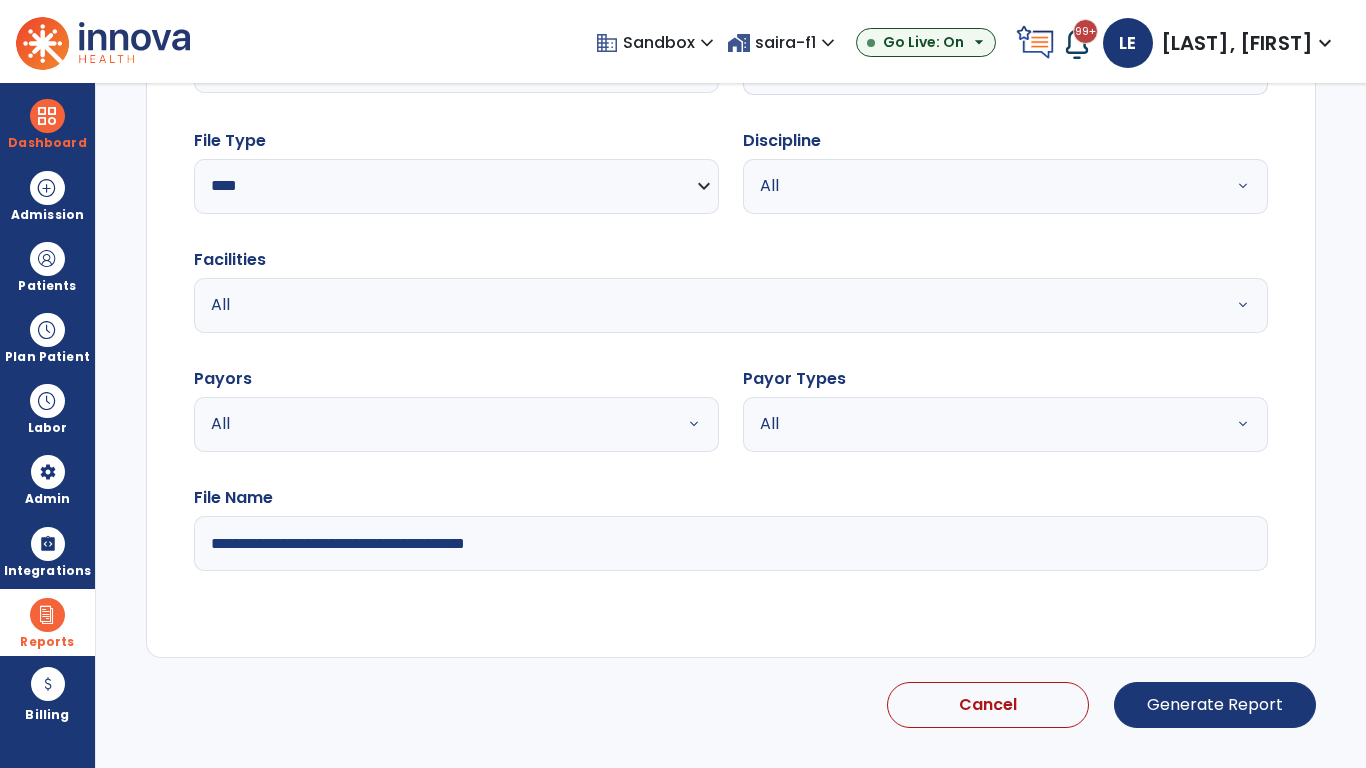 select on "*****" 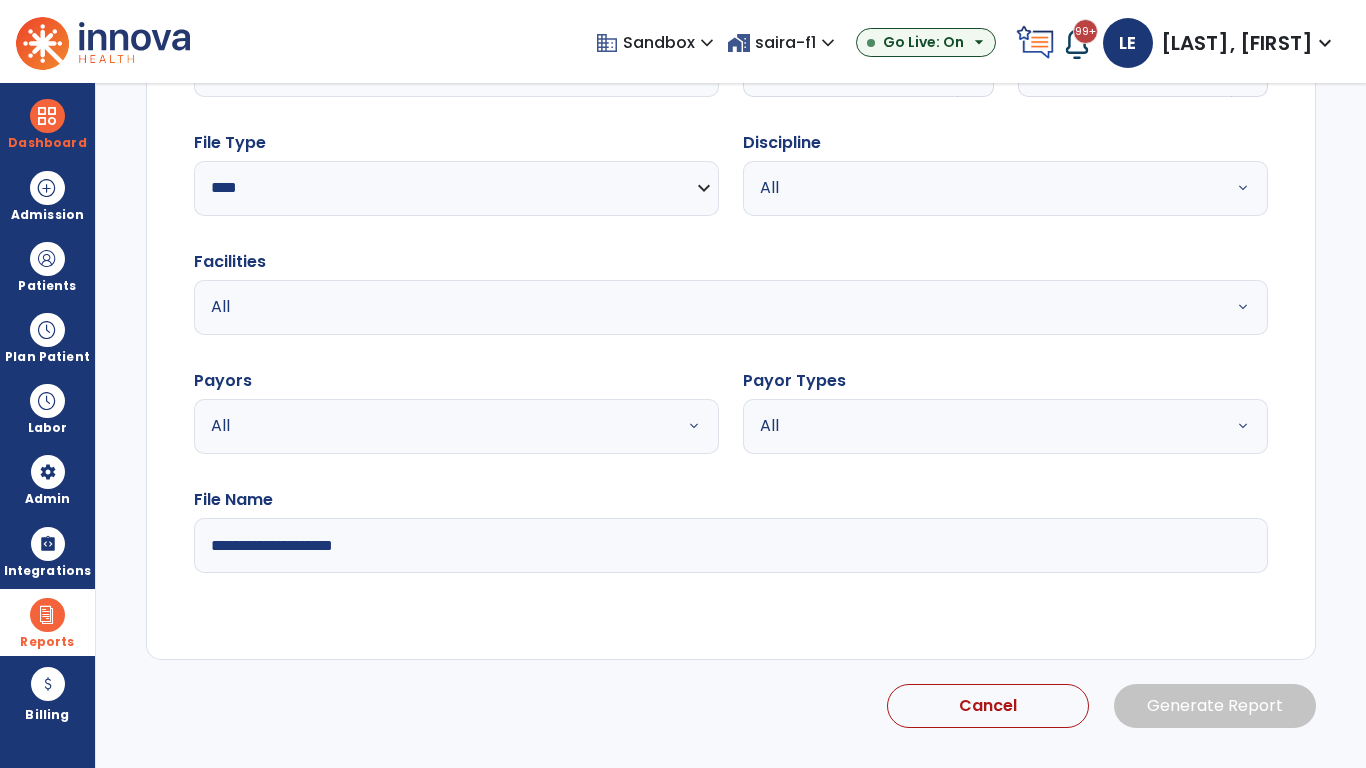 click 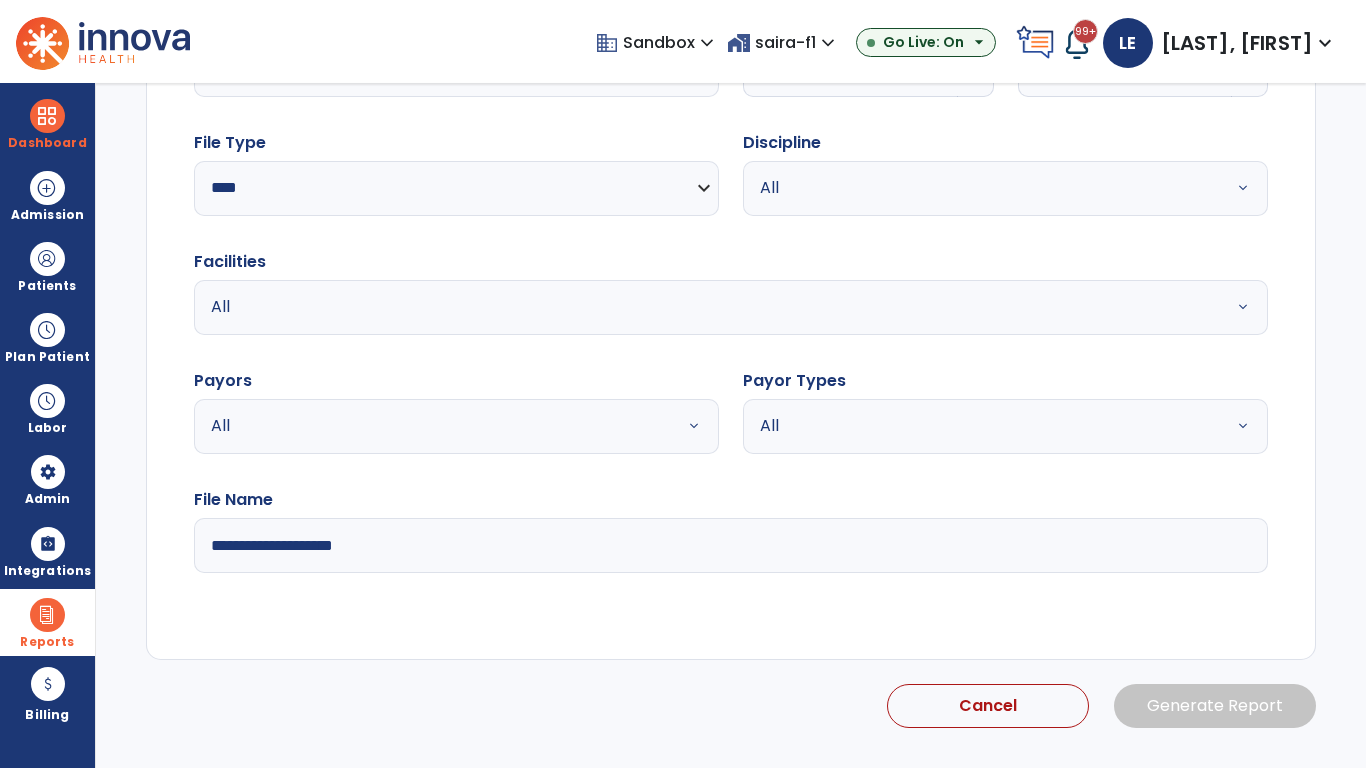 select on "*" 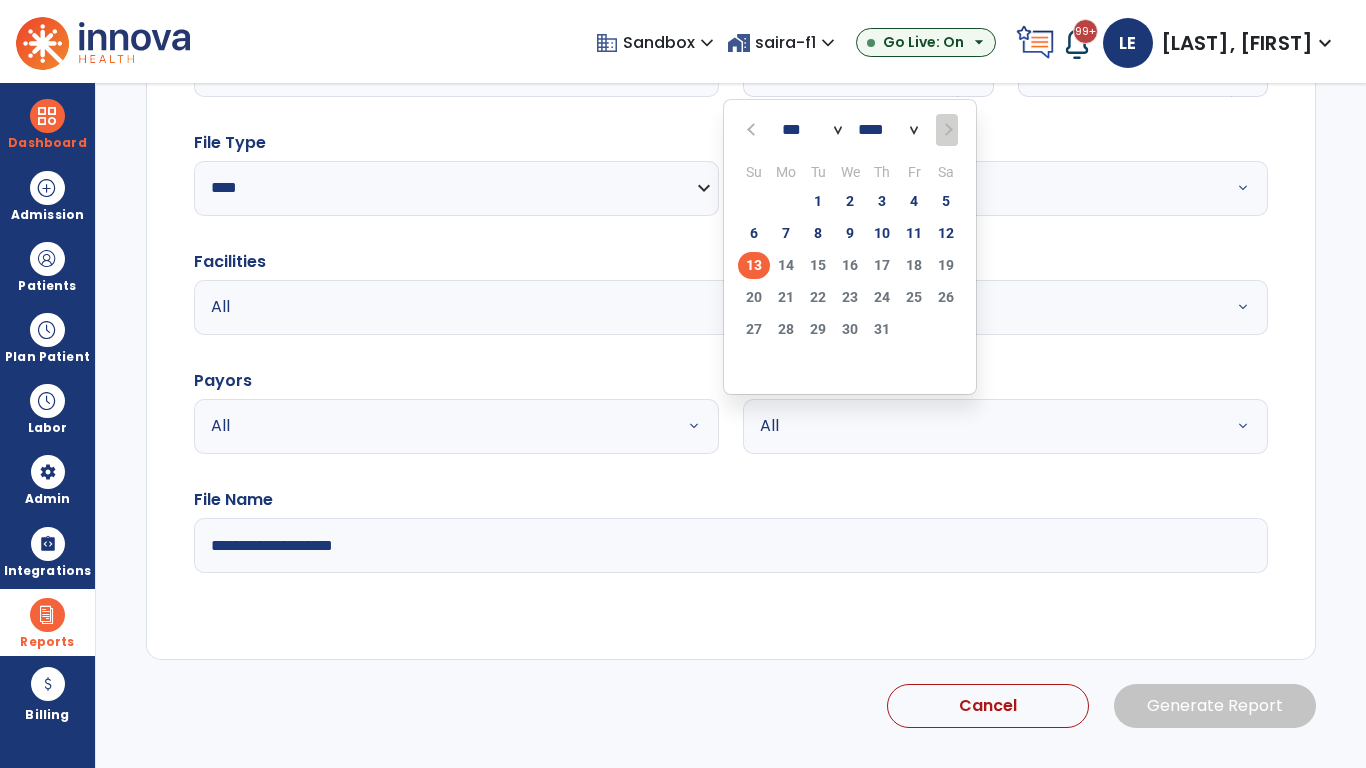 scroll, scrollTop: 192, scrollLeft: 0, axis: vertical 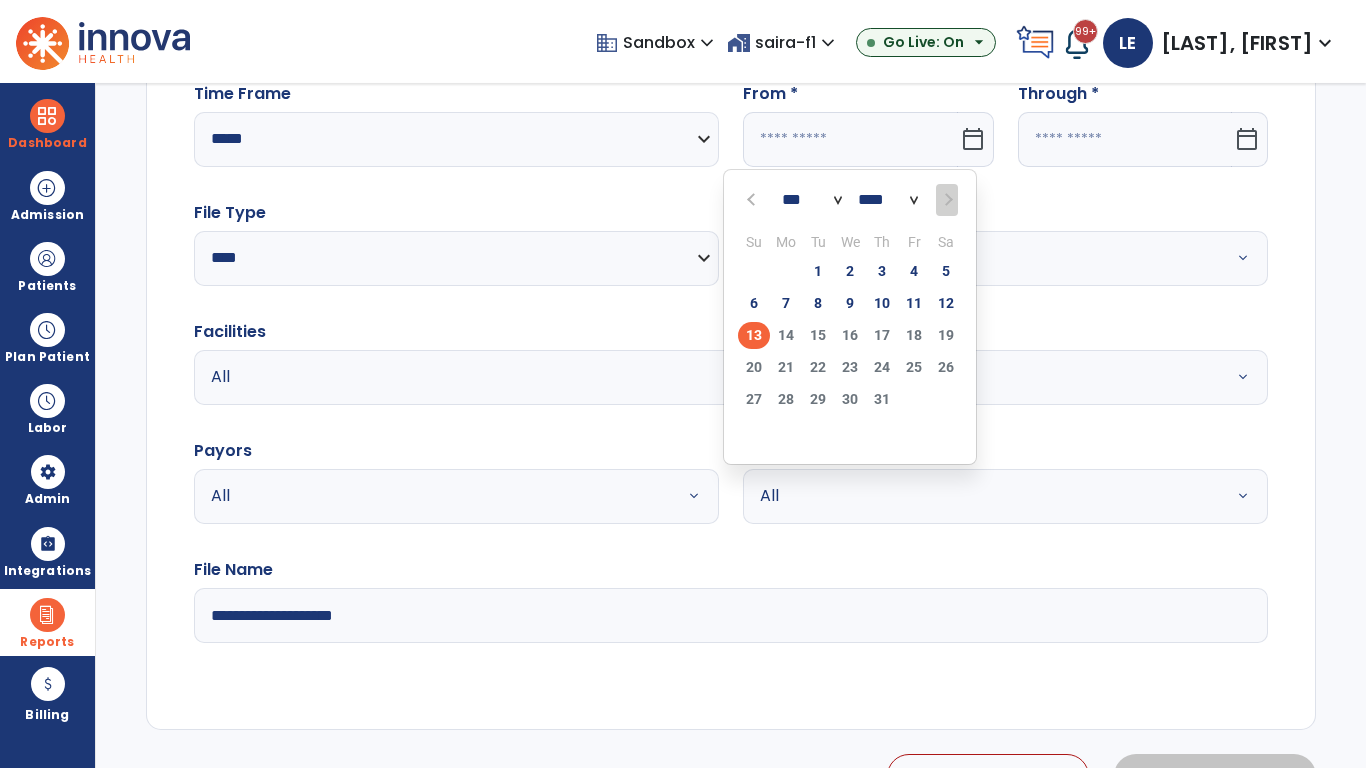 select on "****" 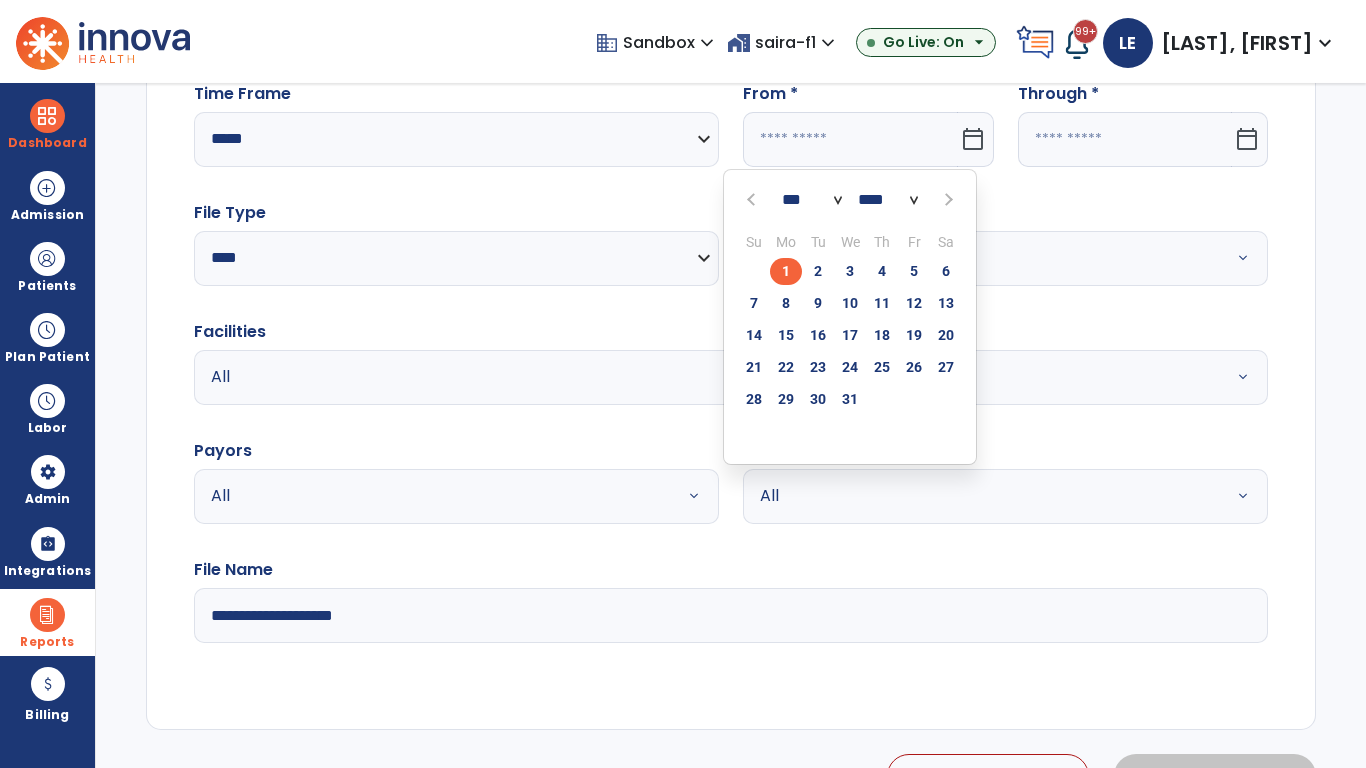 select on "**" 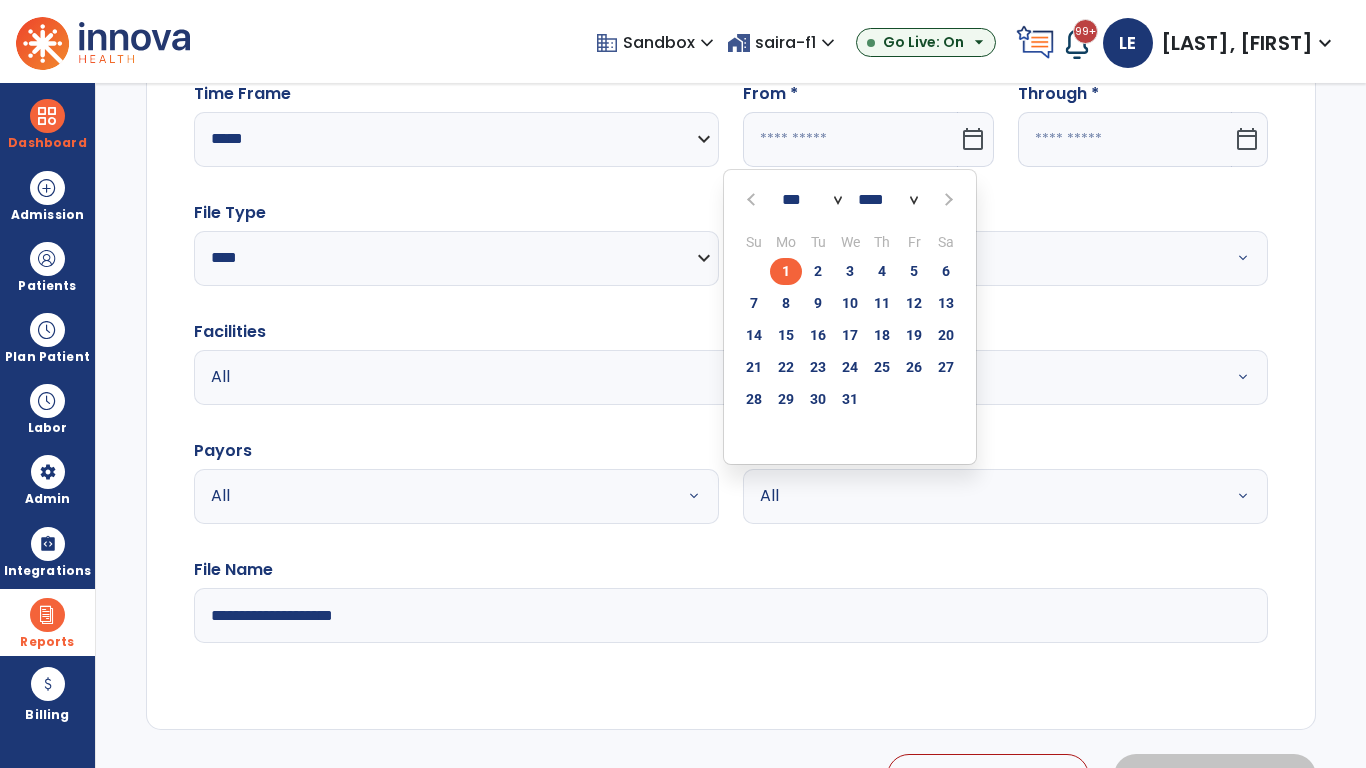 type on "**********" 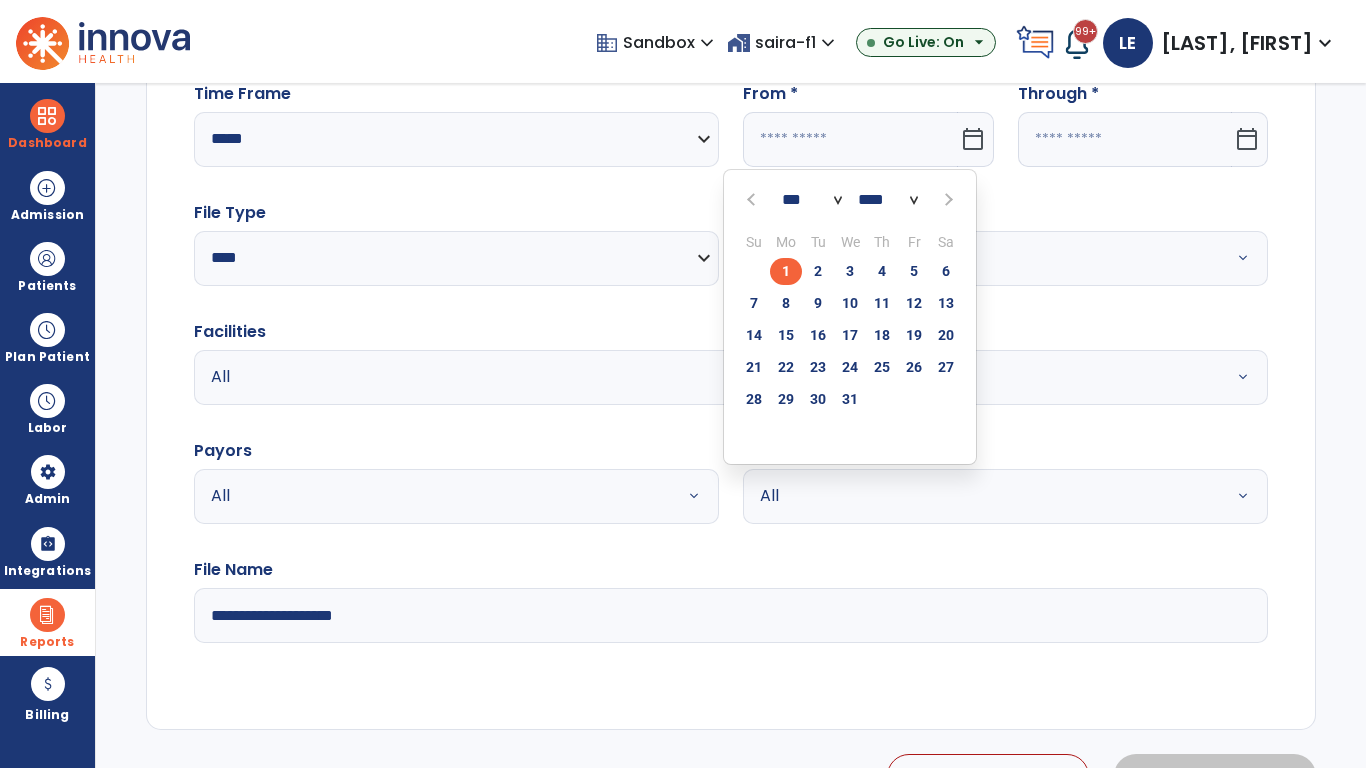 type on "*********" 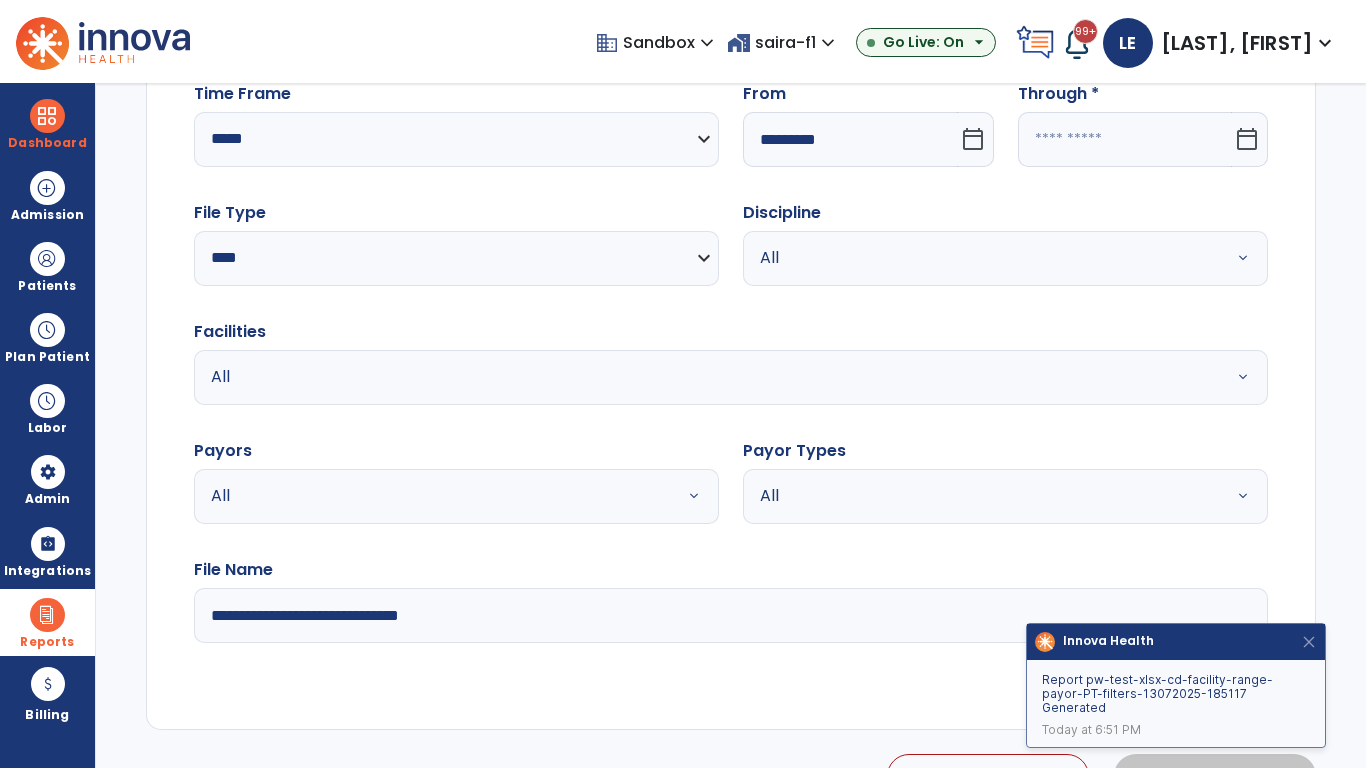 click 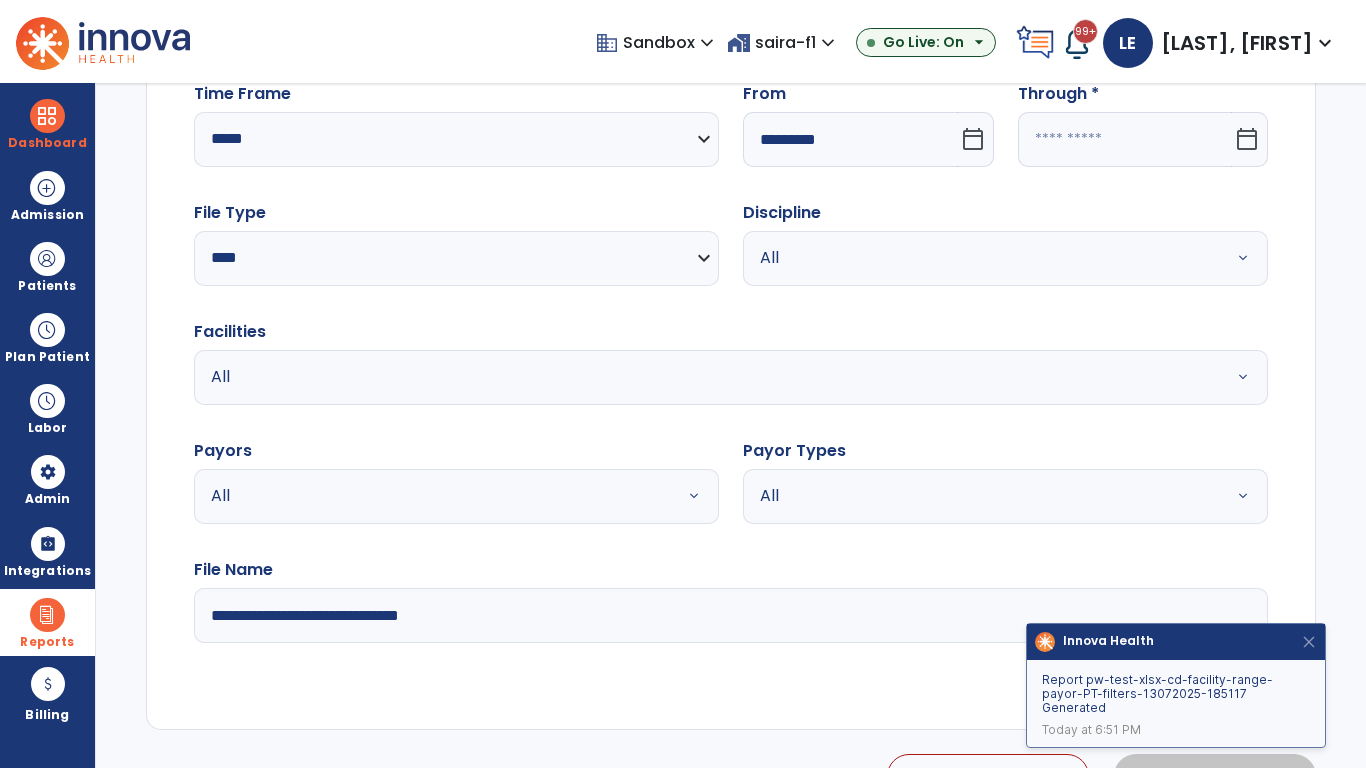 select on "*" 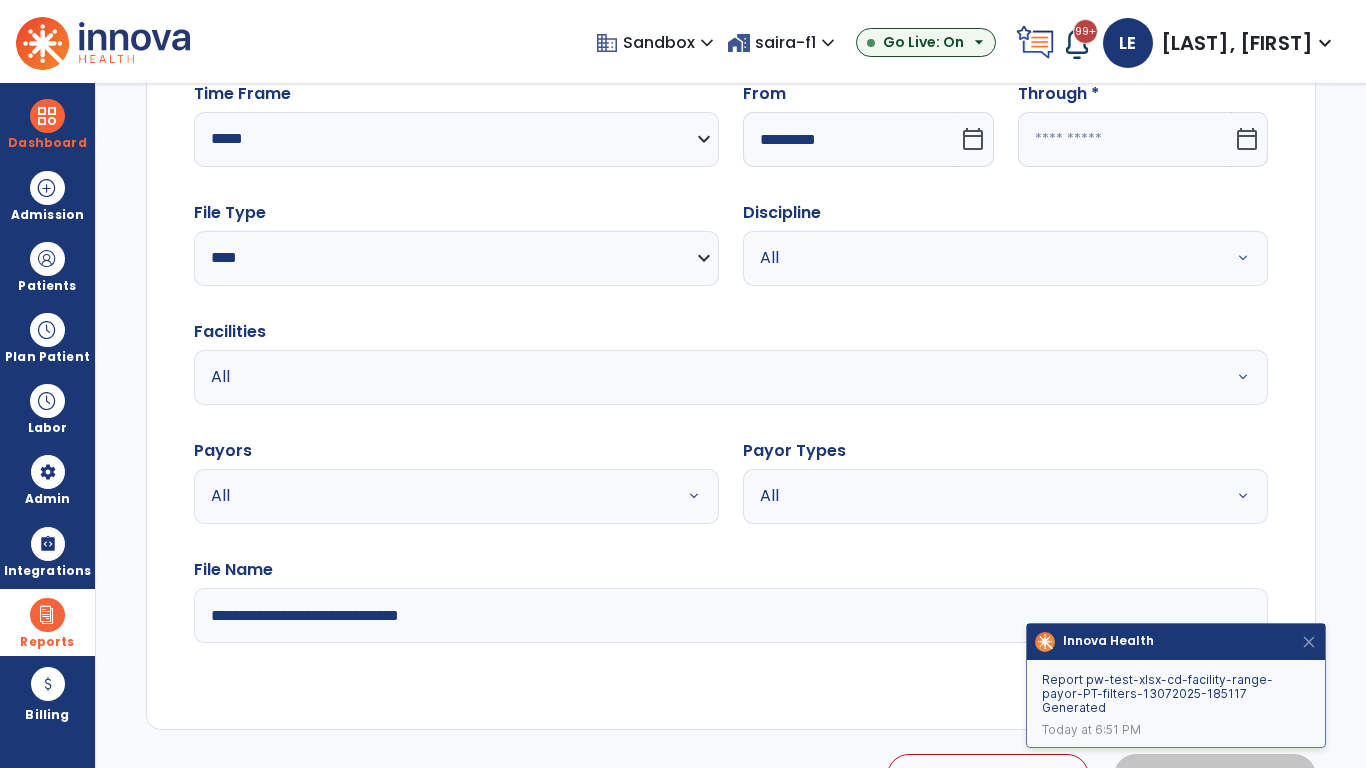 select on "****" 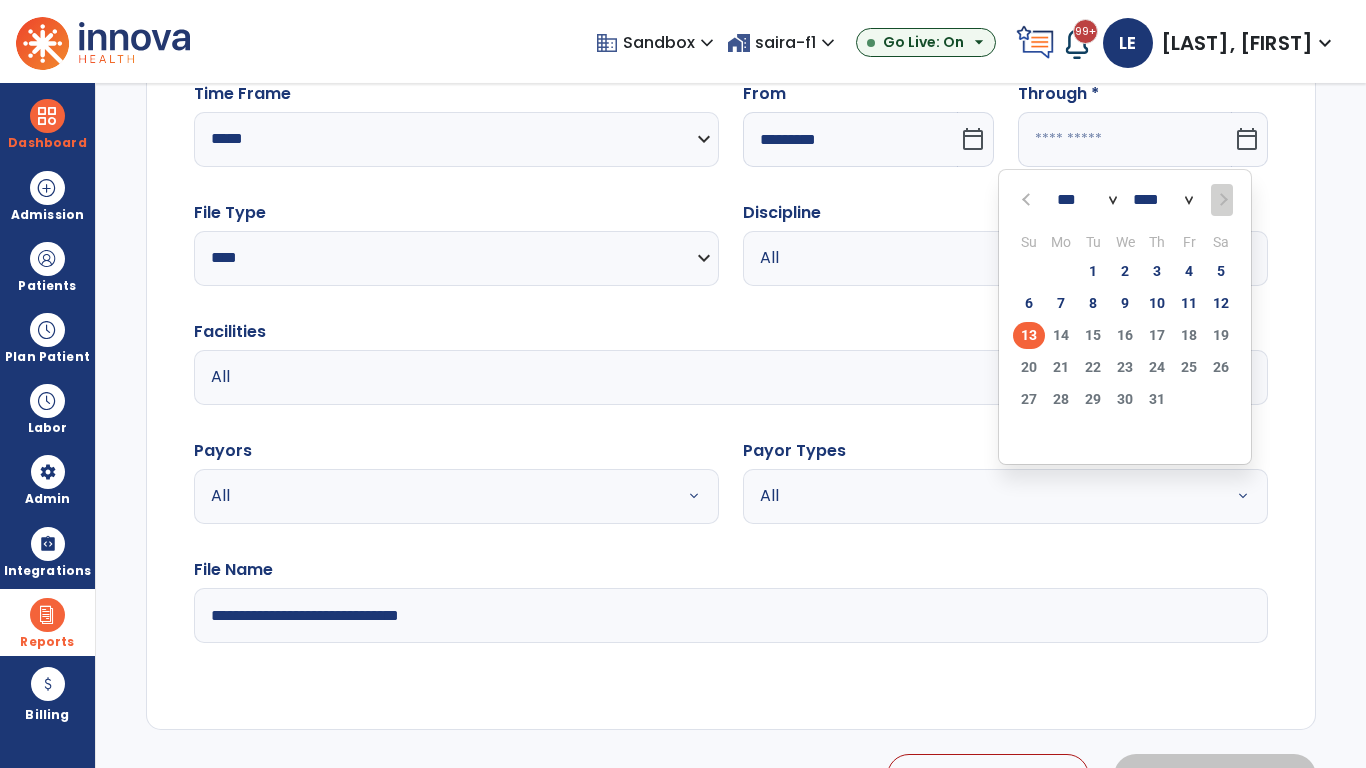 select on "*" 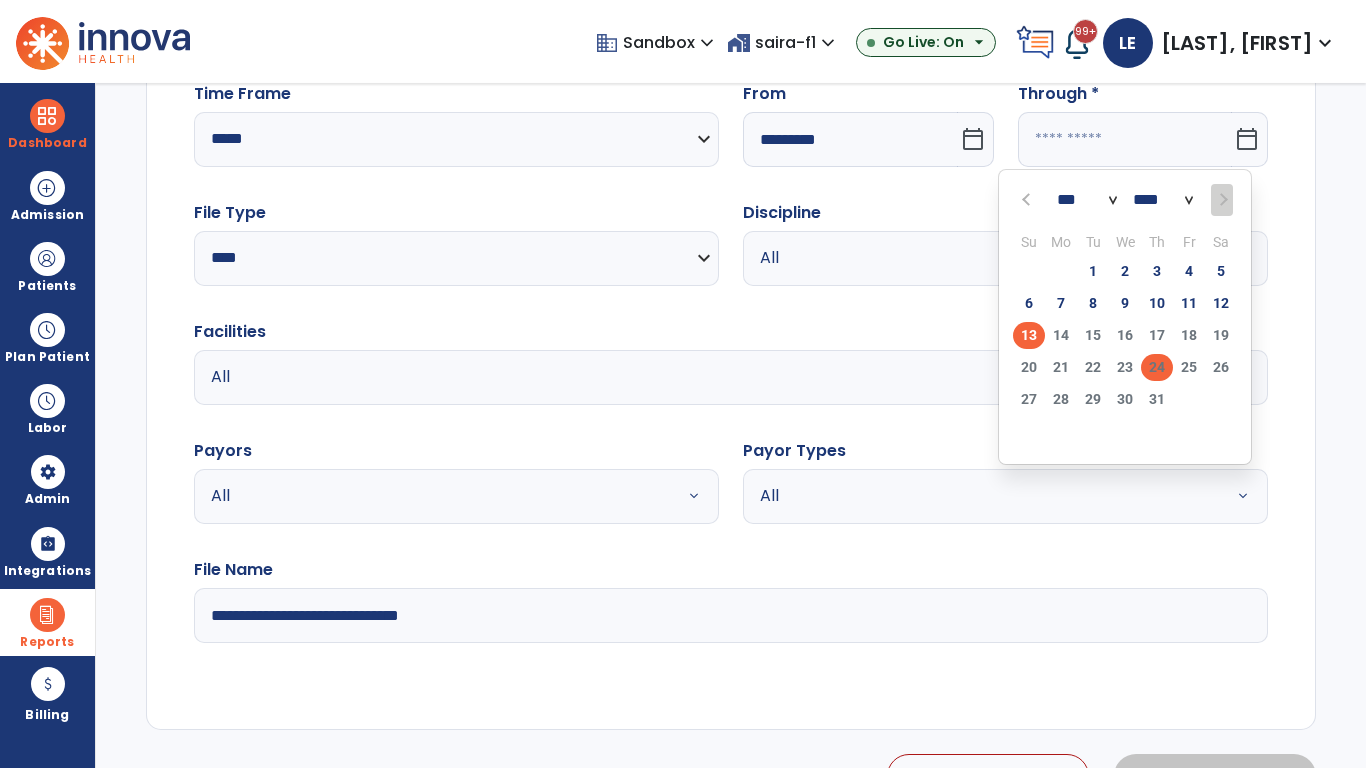 click on "24" 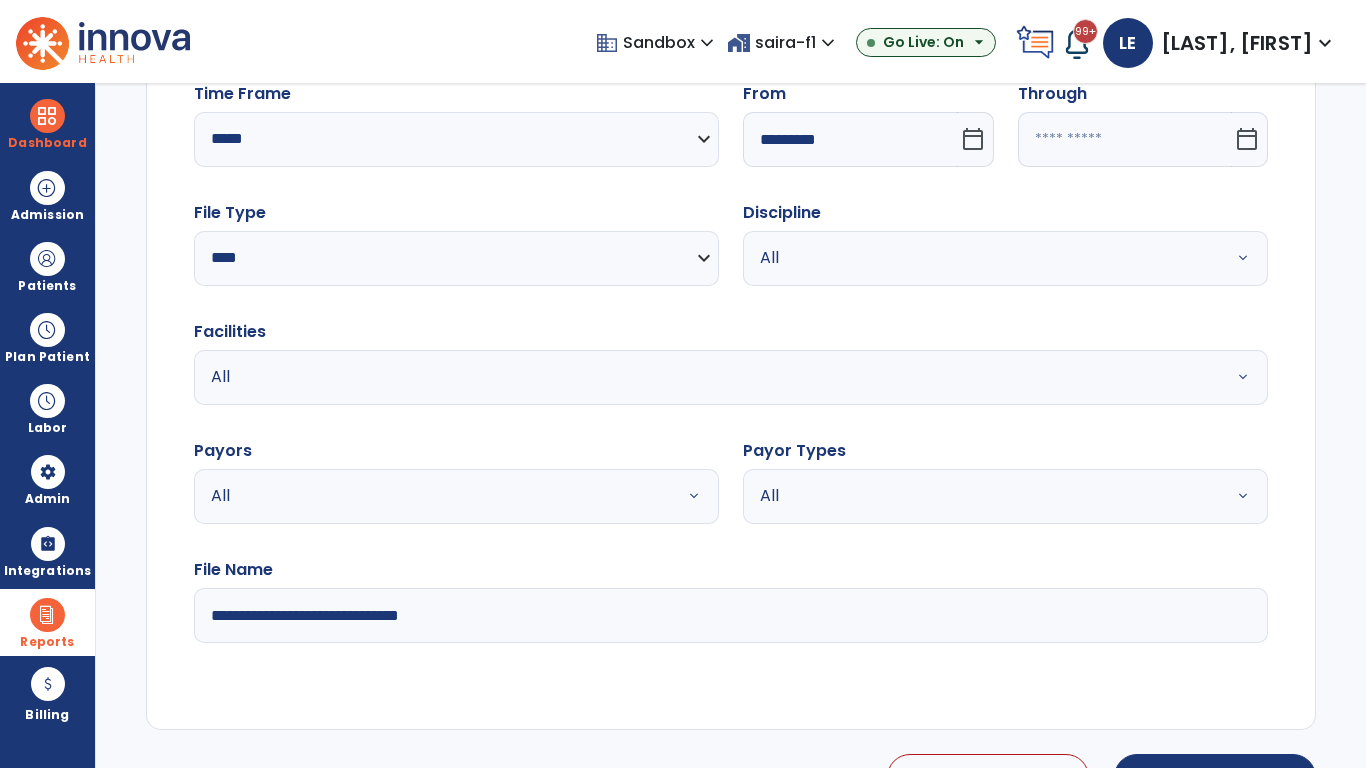 type on "**********" 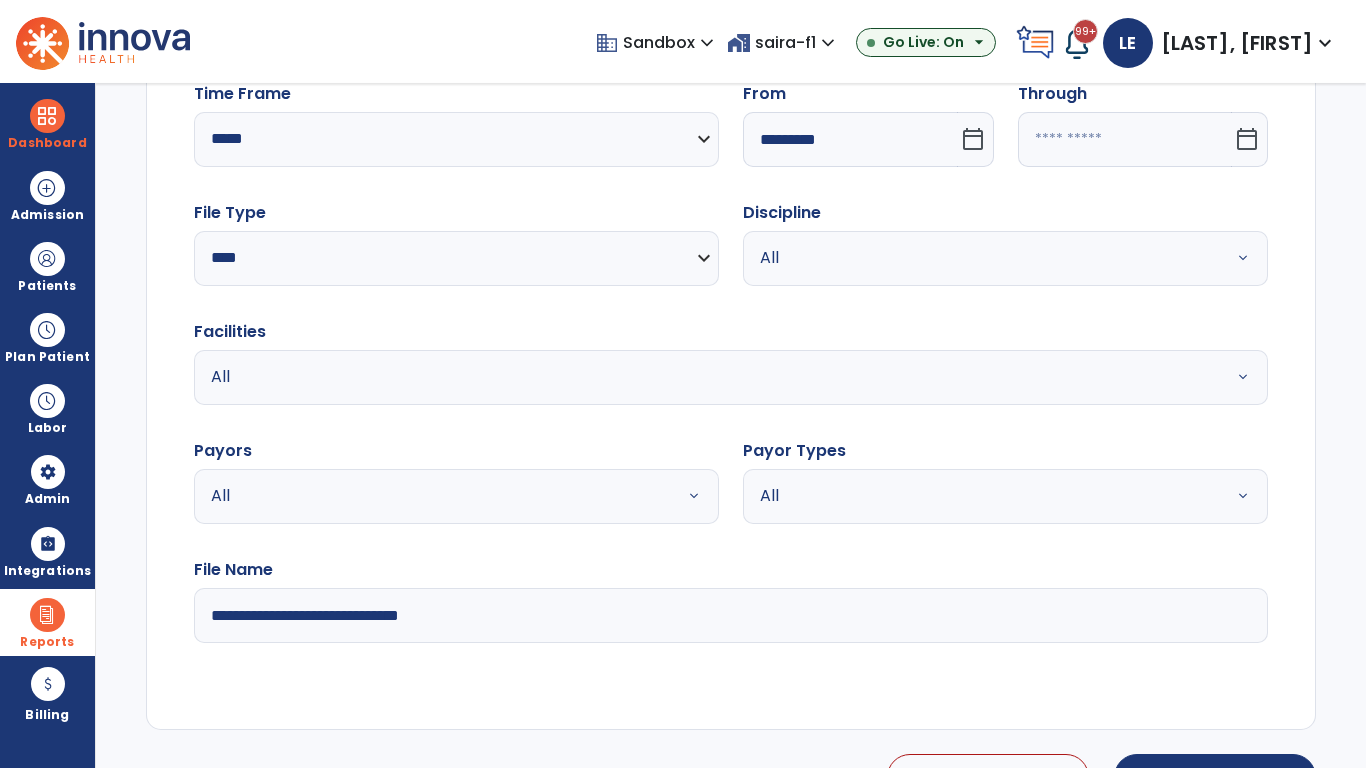 type on "*********" 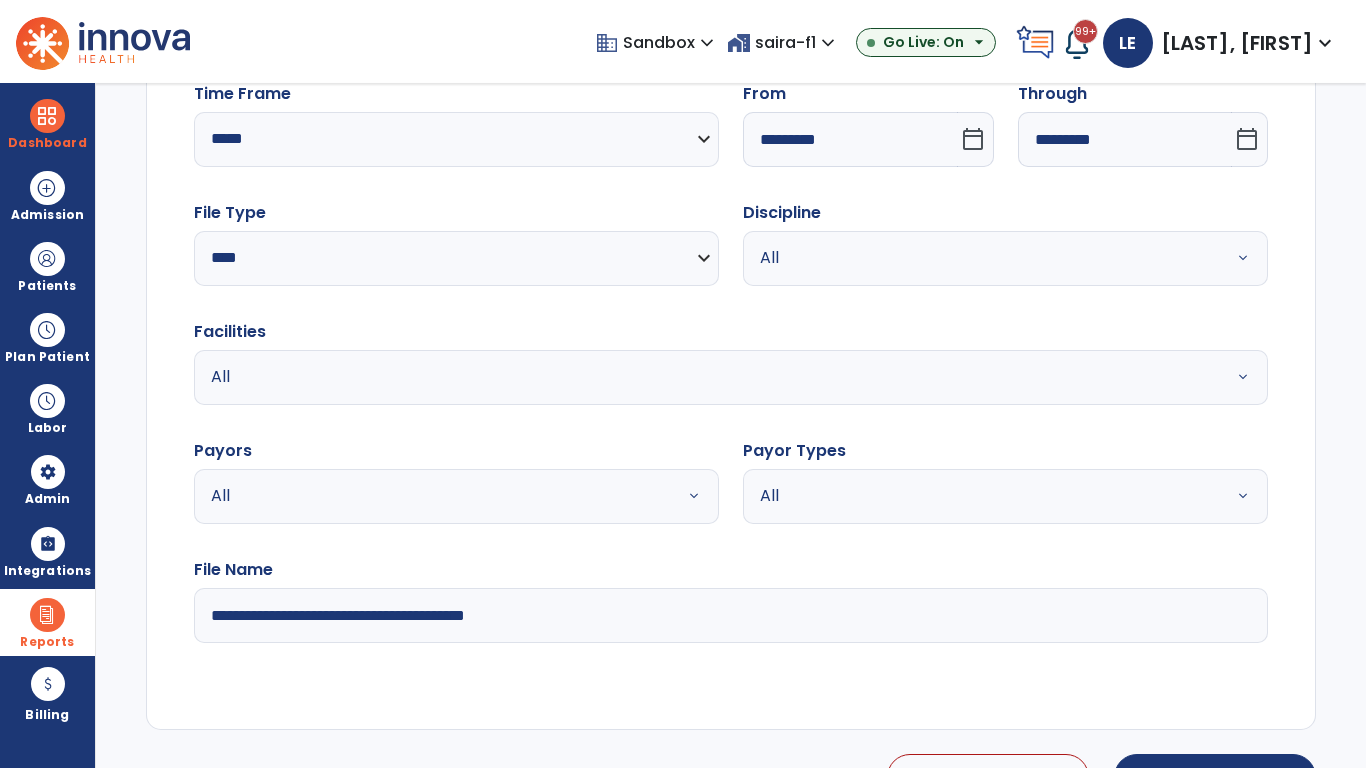 click on "All" at bounding box center [981, 258] 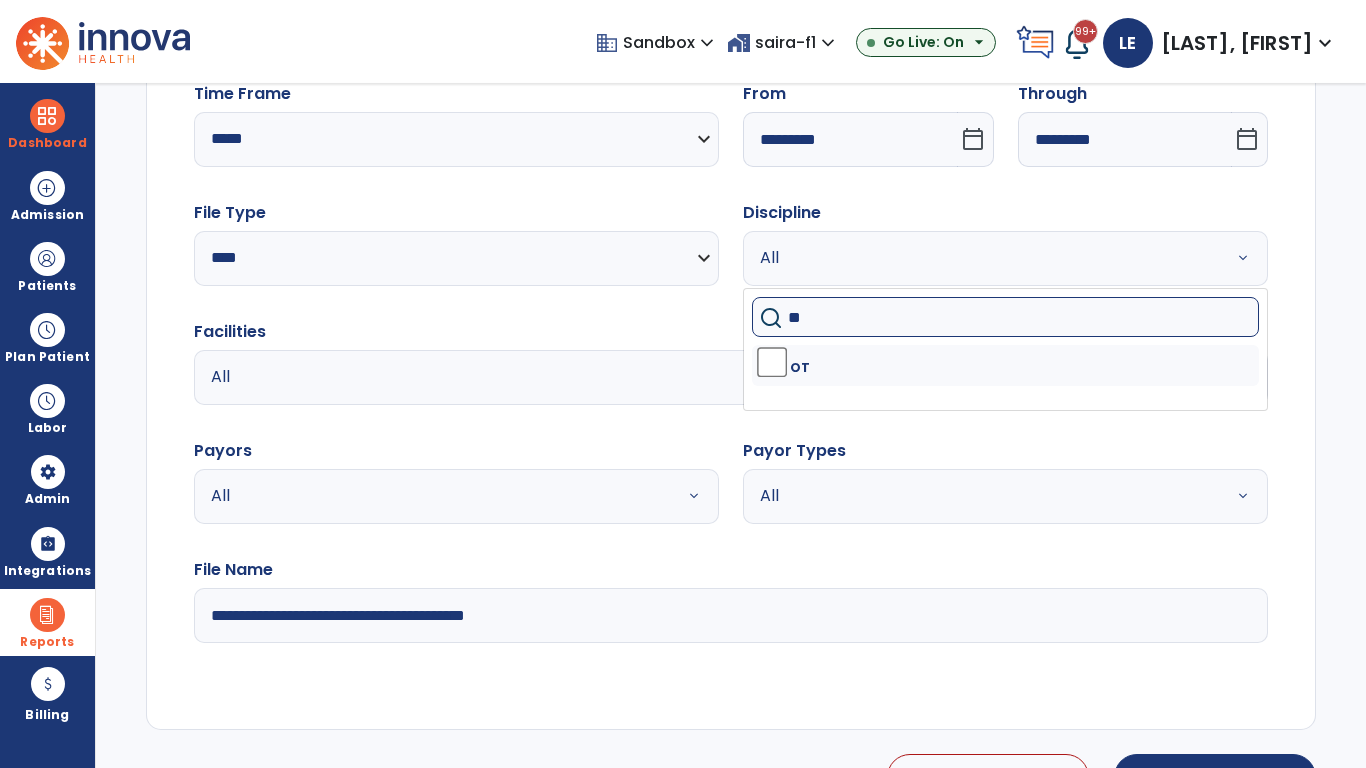 type on "**" 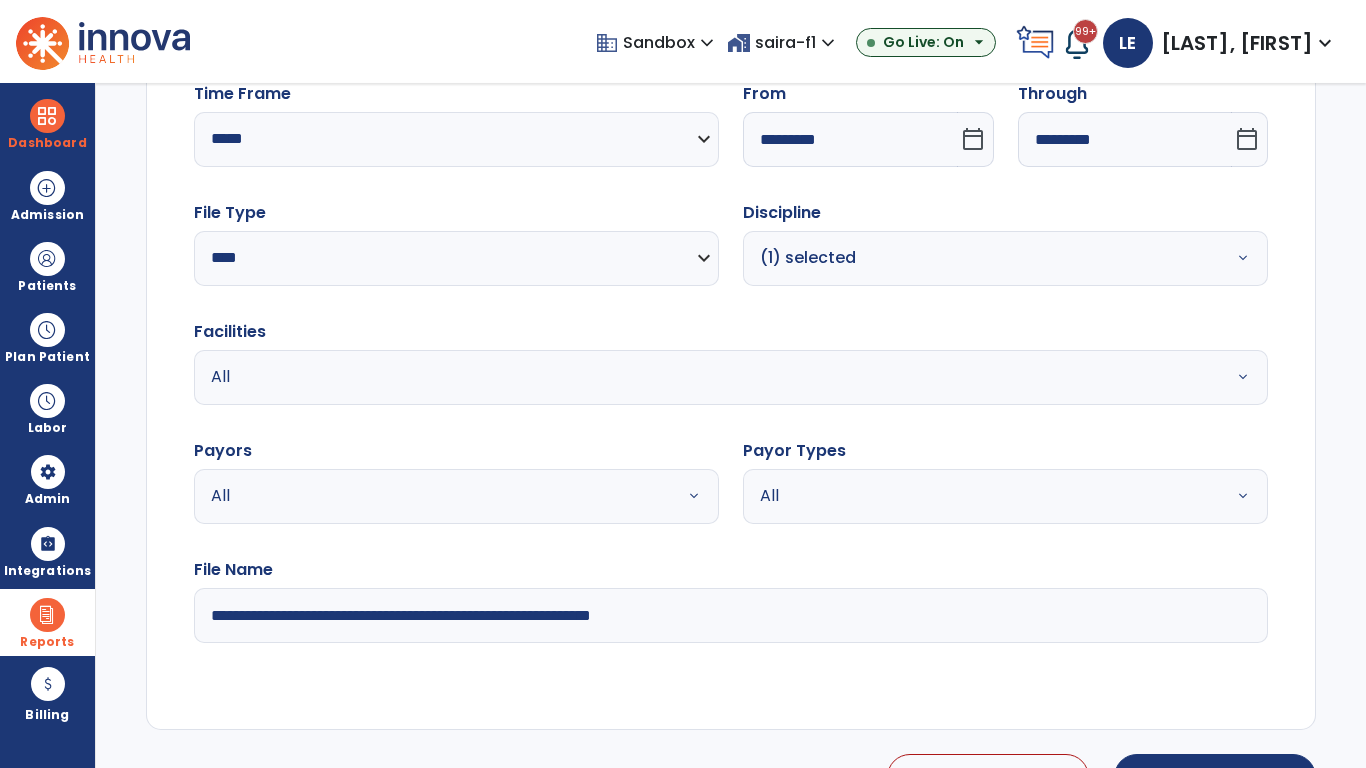 type on "**********" 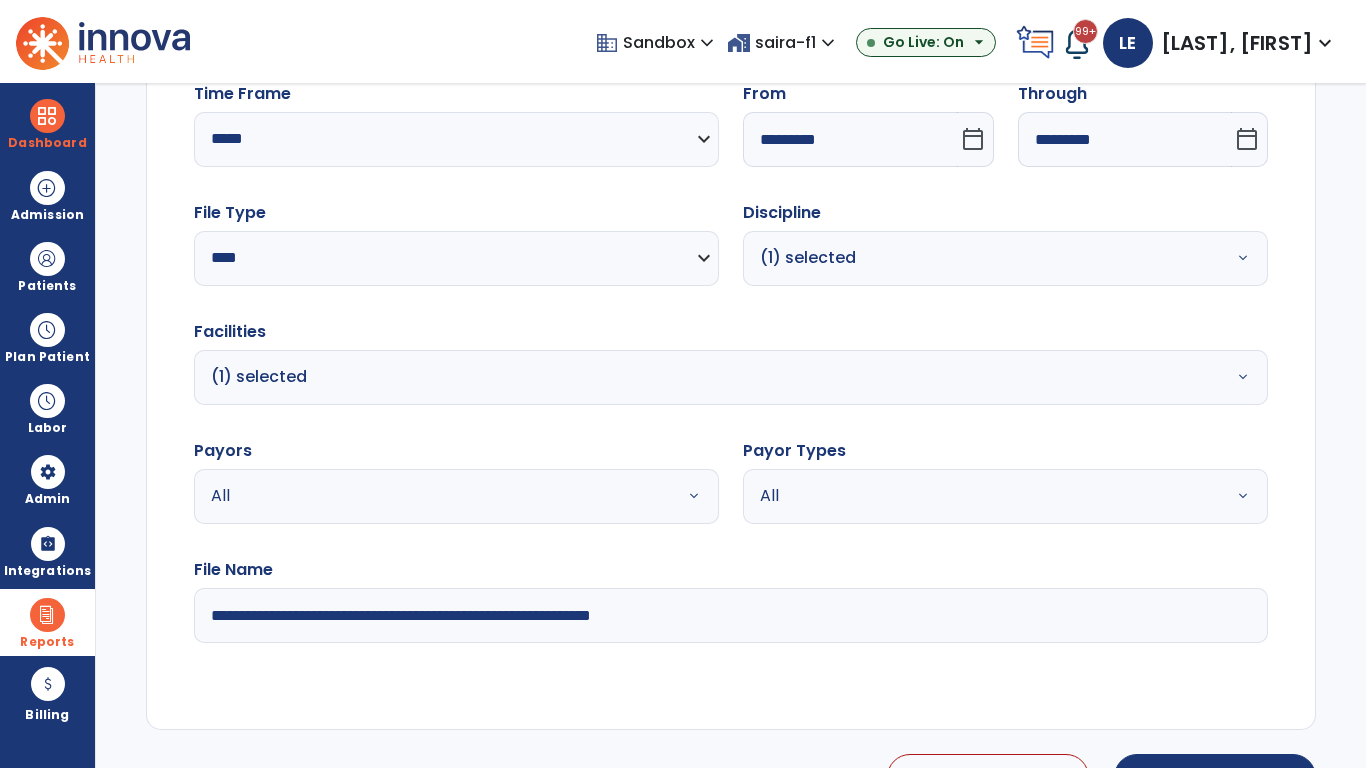 click on "All" at bounding box center [432, 496] 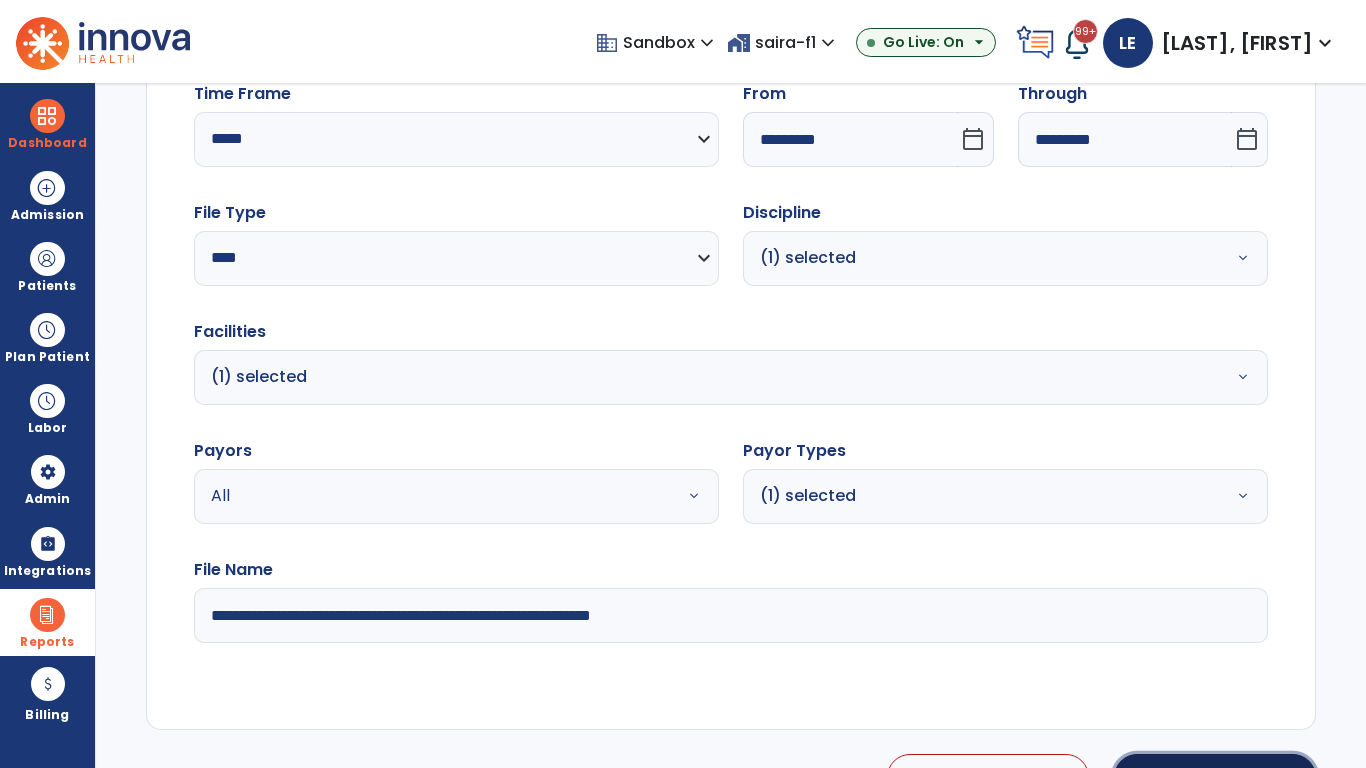 click on "Generate Report" 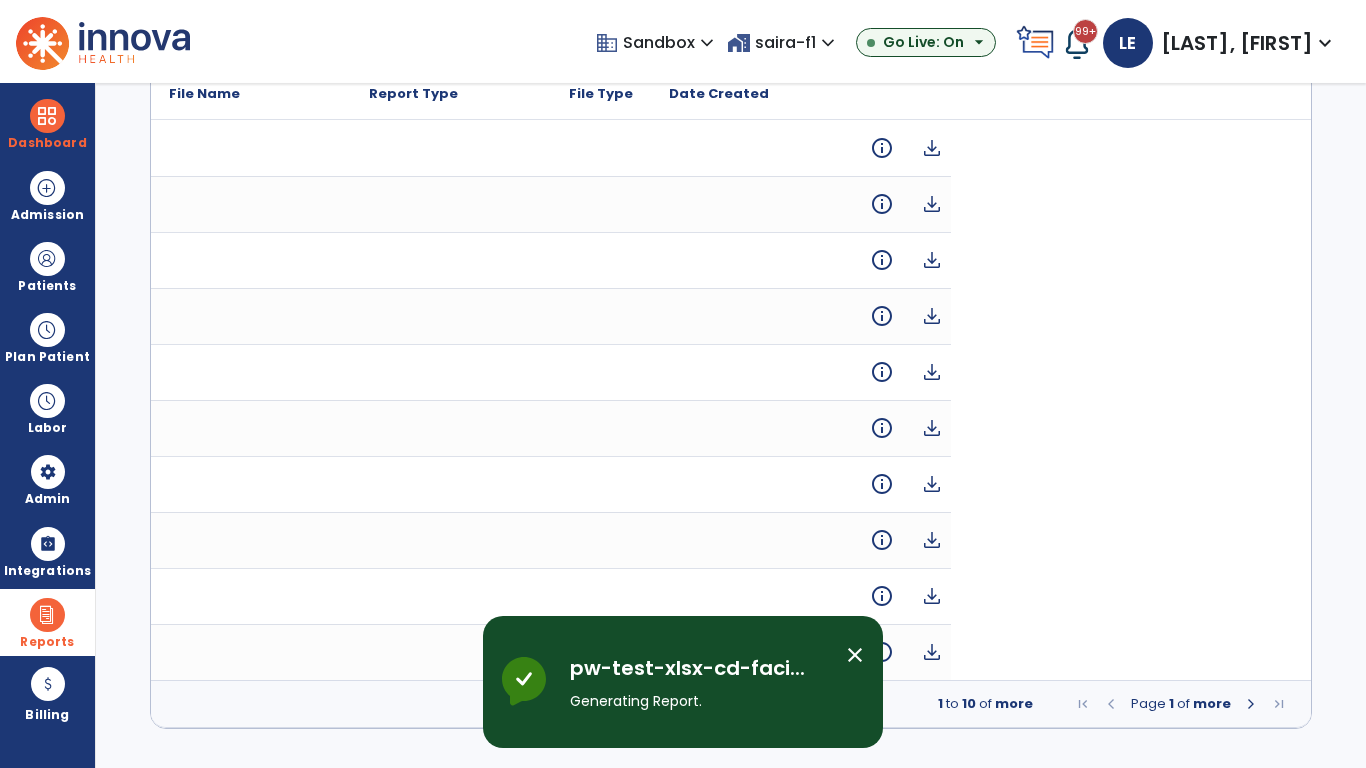 scroll, scrollTop: 0, scrollLeft: 0, axis: both 